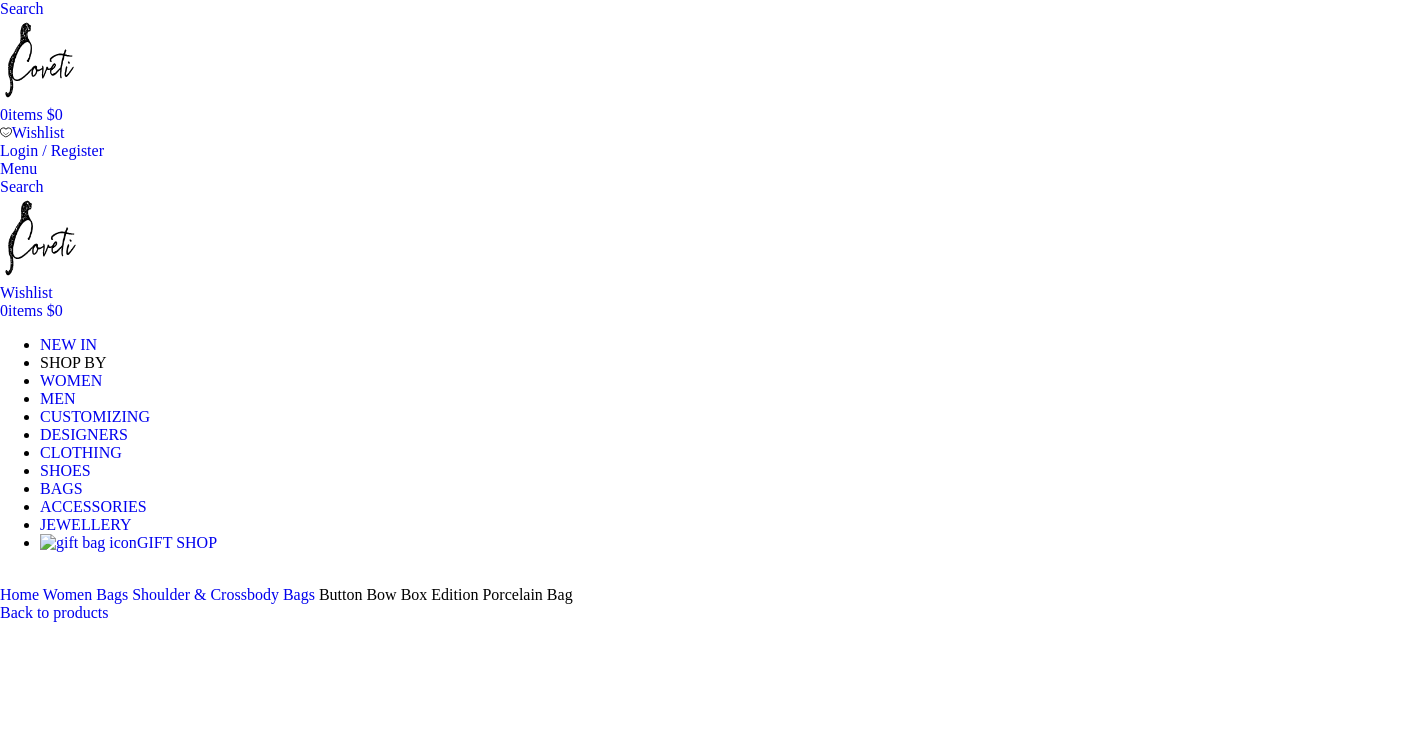 scroll, scrollTop: 0, scrollLeft: 0, axis: both 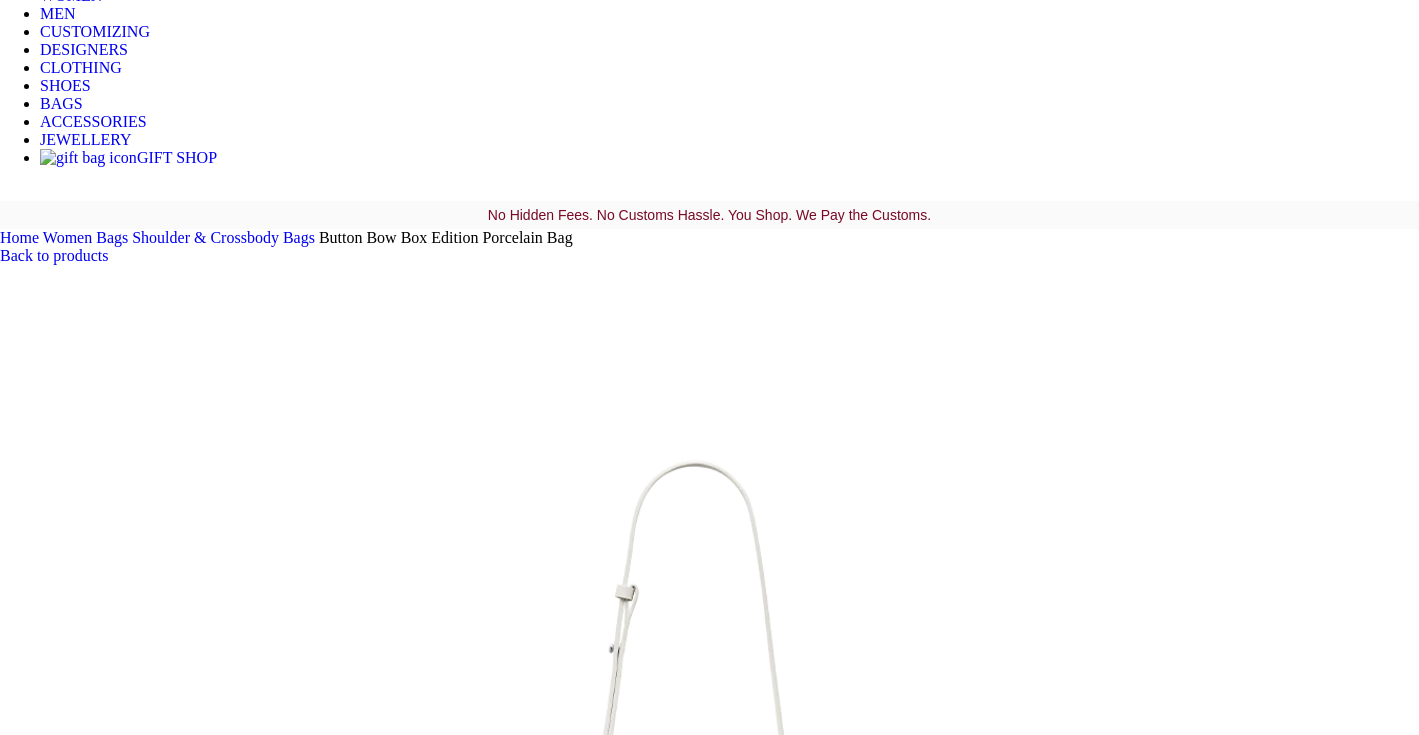 click at bounding box center [310, 9854] 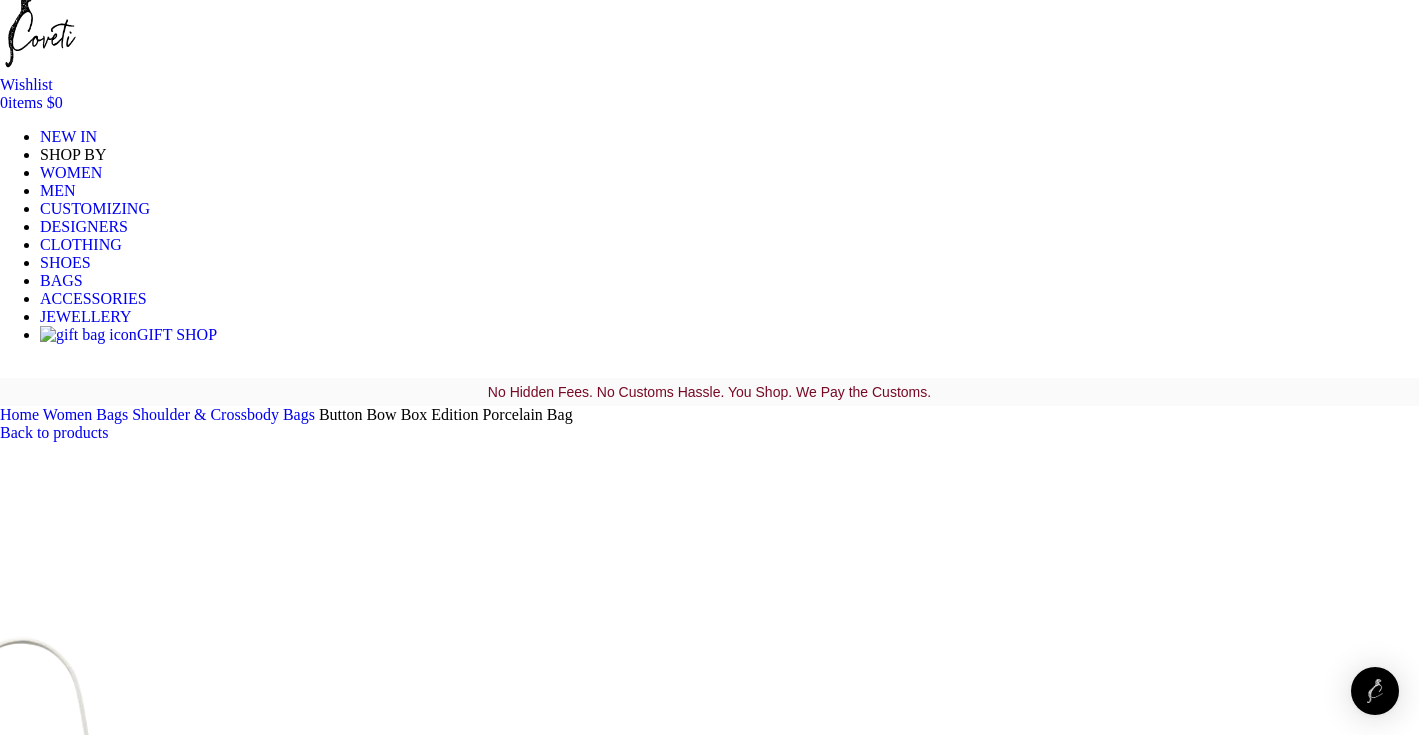 scroll, scrollTop: 0, scrollLeft: 0, axis: both 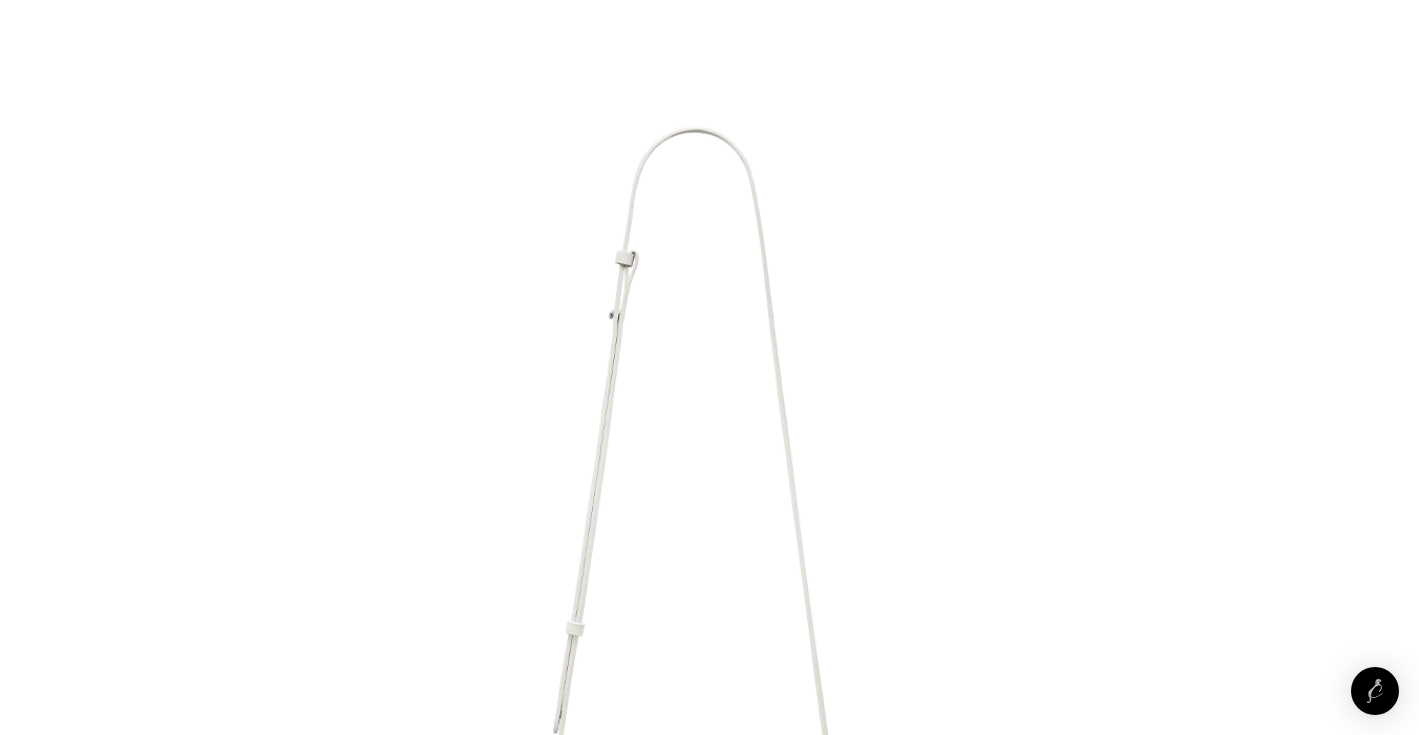 click at bounding box center [310, 1573] 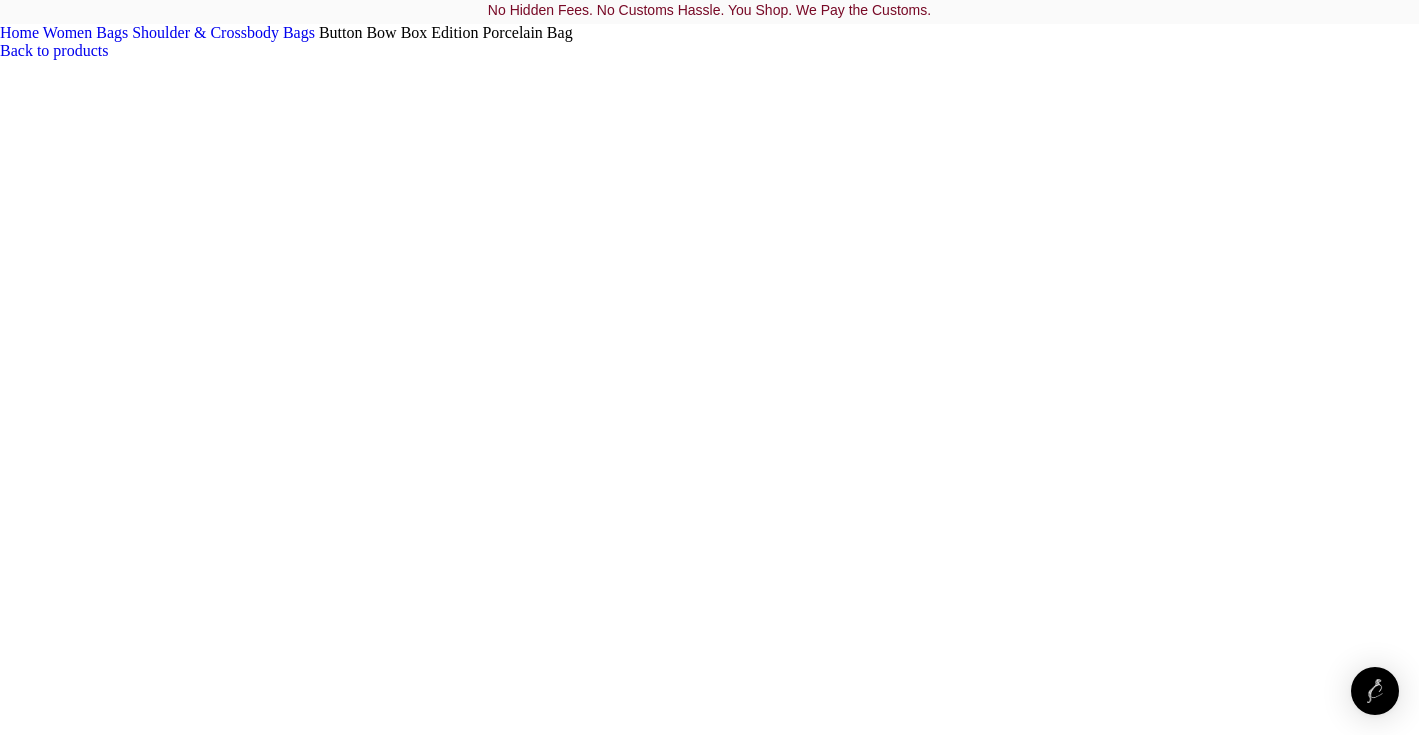 scroll, scrollTop: 580, scrollLeft: 0, axis: vertical 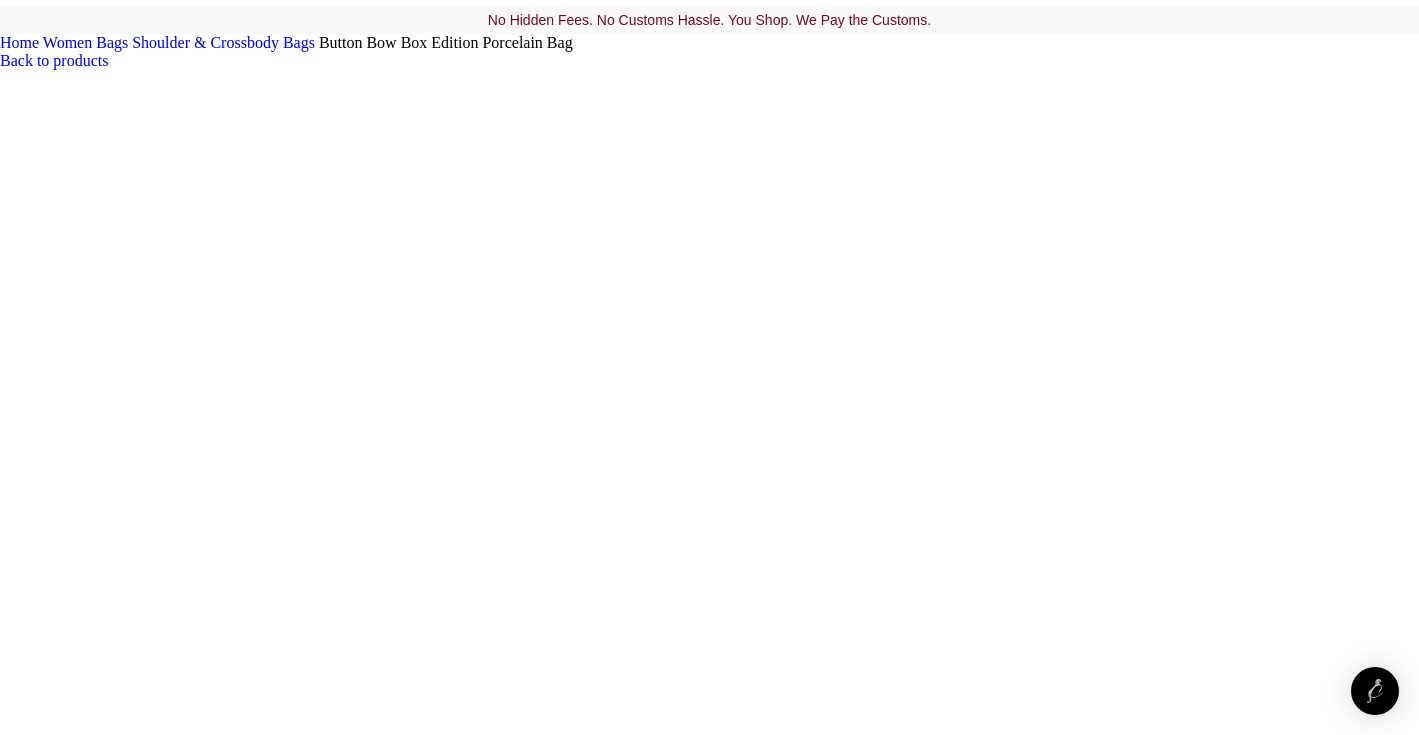 click at bounding box center [310, 1586] 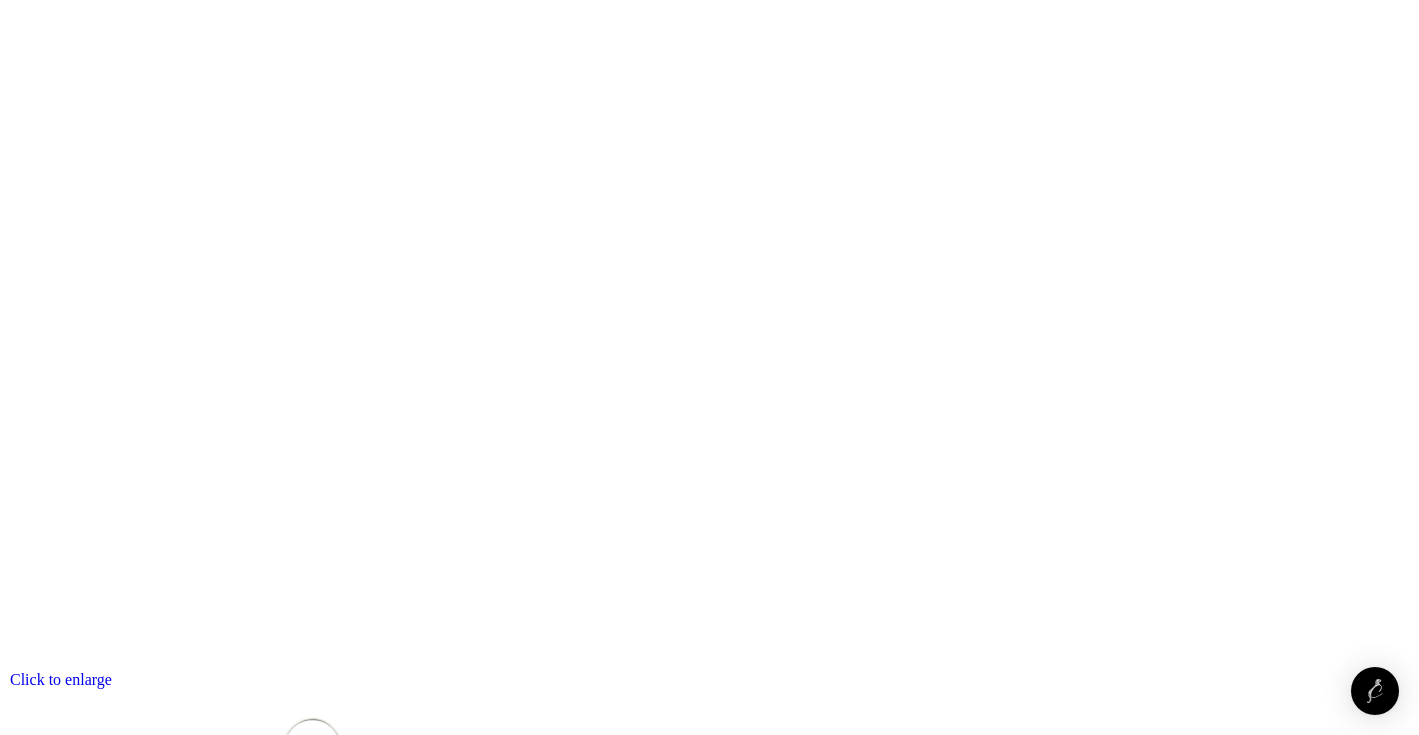 scroll, scrollTop: 907, scrollLeft: 0, axis: vertical 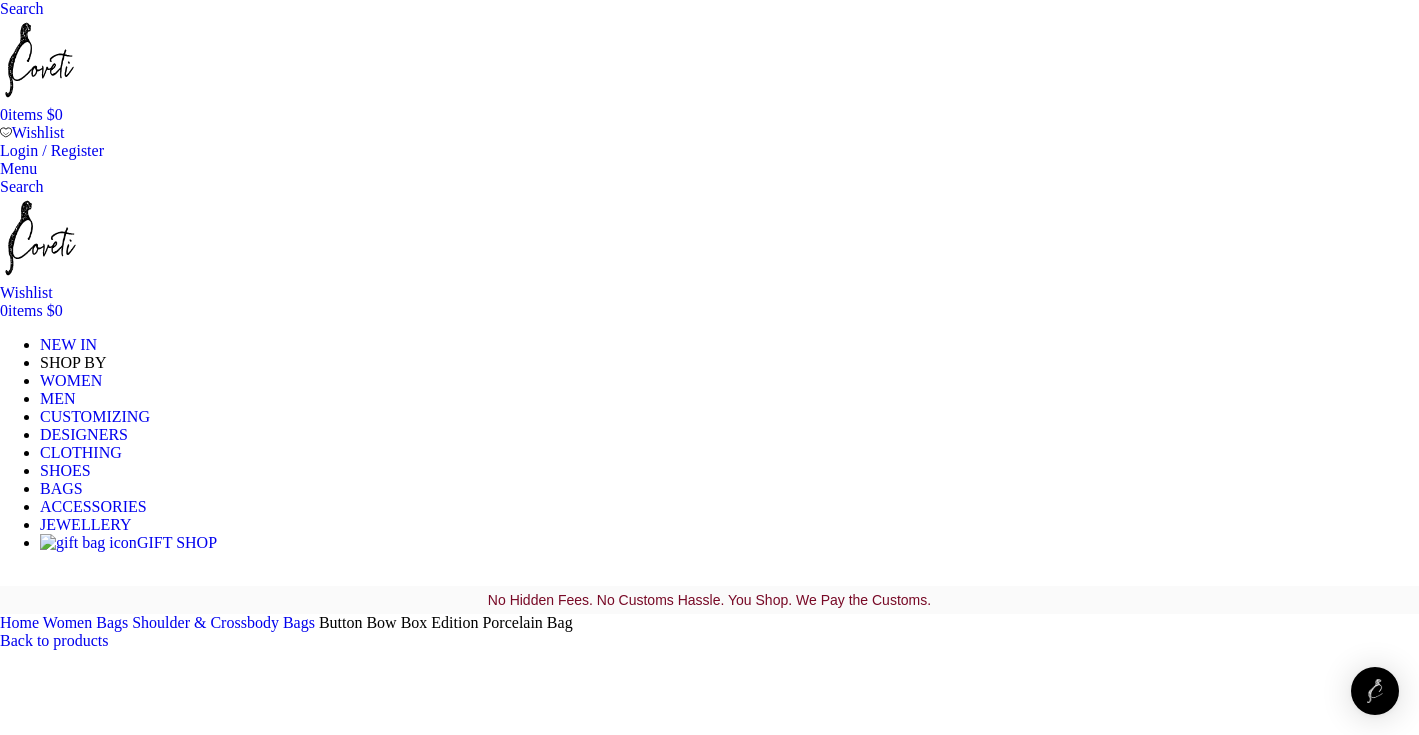 click at bounding box center (39, 60) 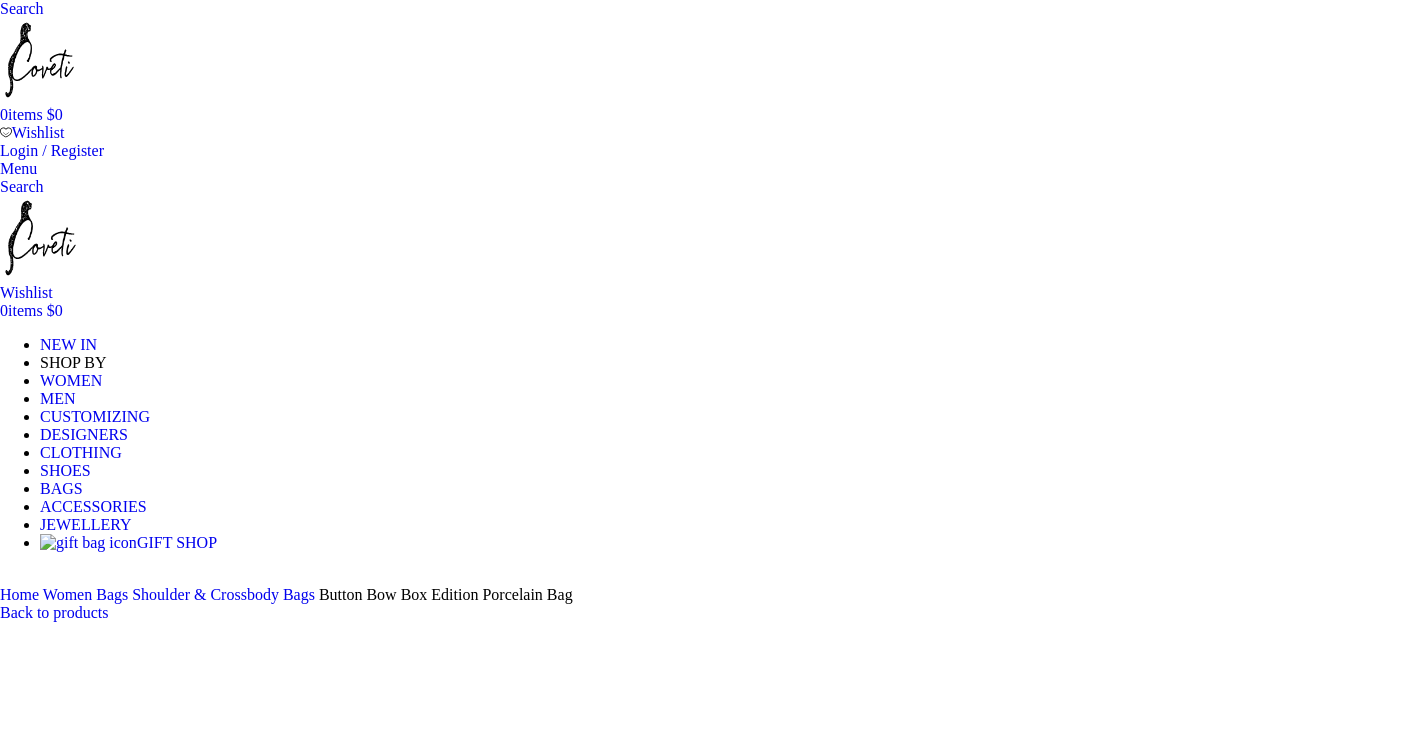 scroll, scrollTop: 0, scrollLeft: 0, axis: both 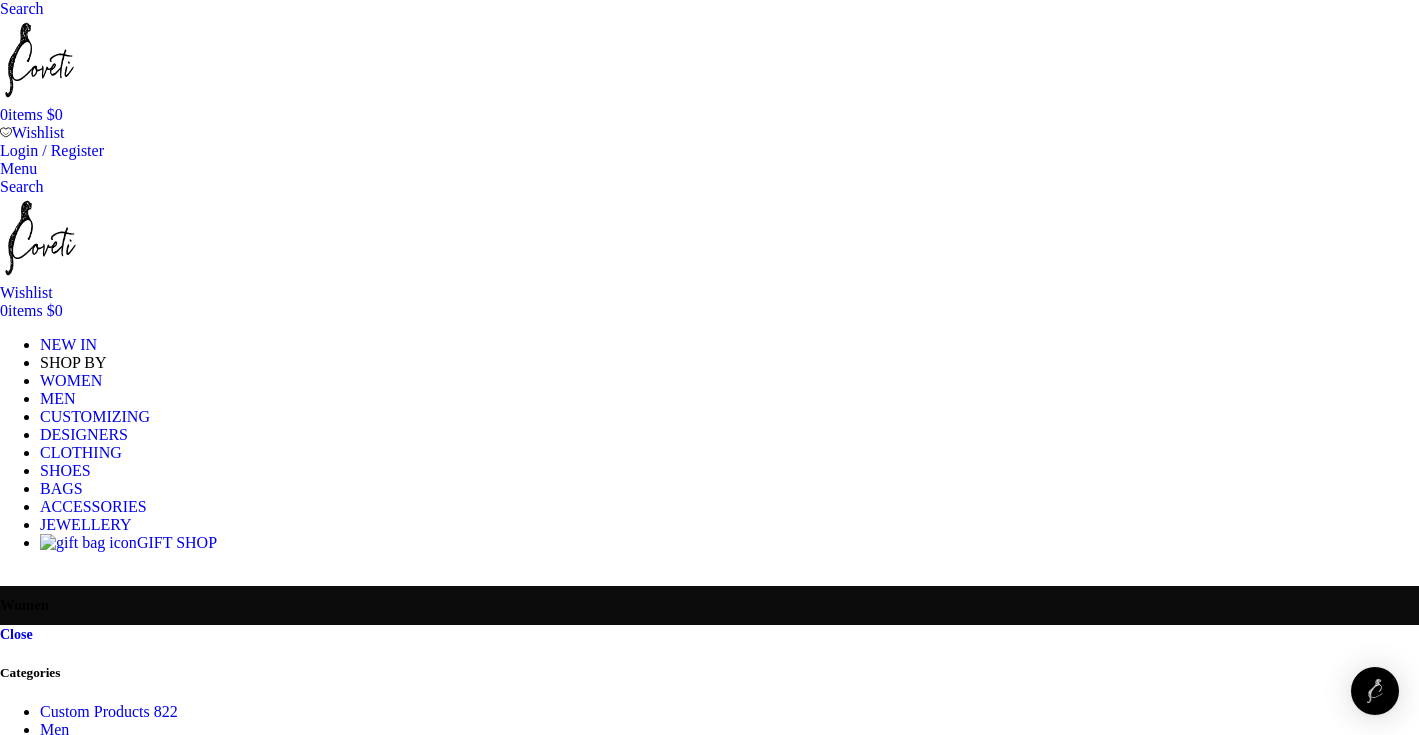 click on "Bridal" at bounding box center (-226, 1067) 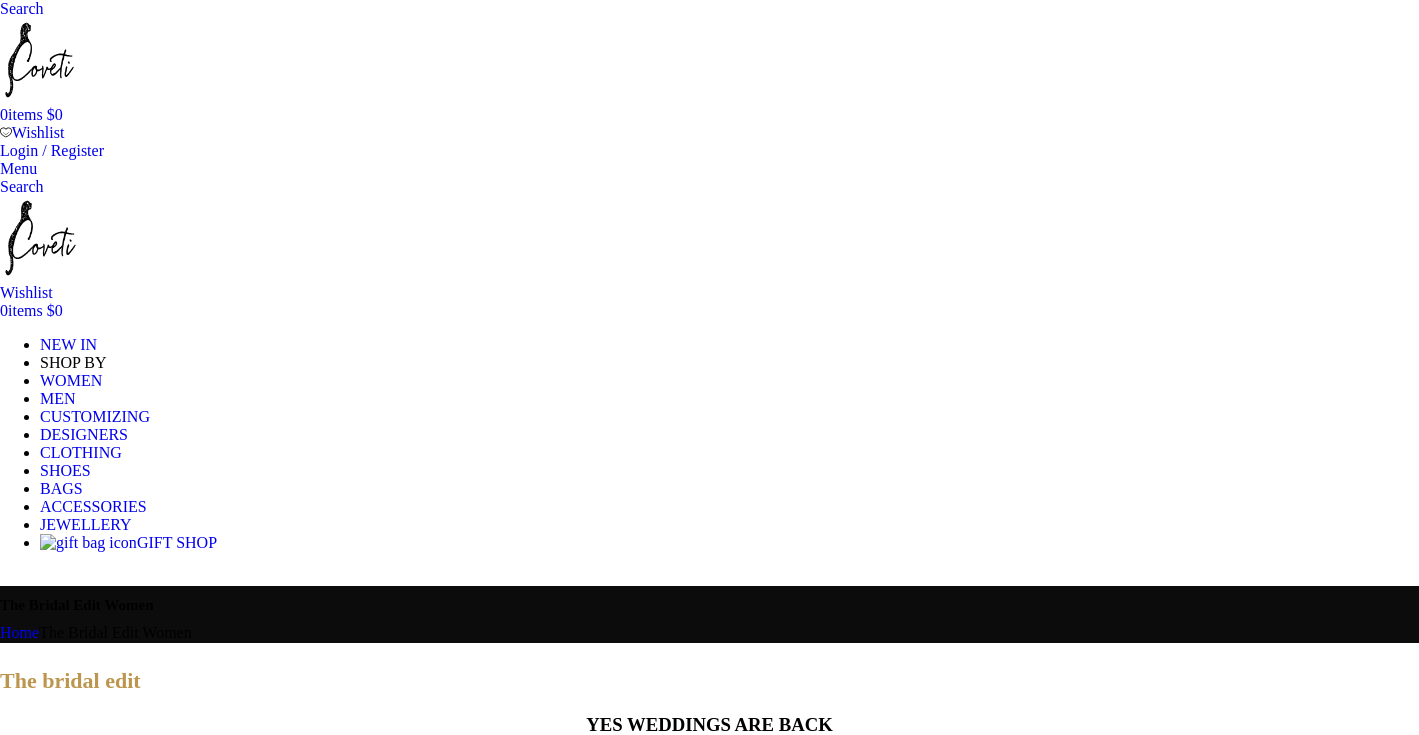 scroll, scrollTop: 0, scrollLeft: 0, axis: both 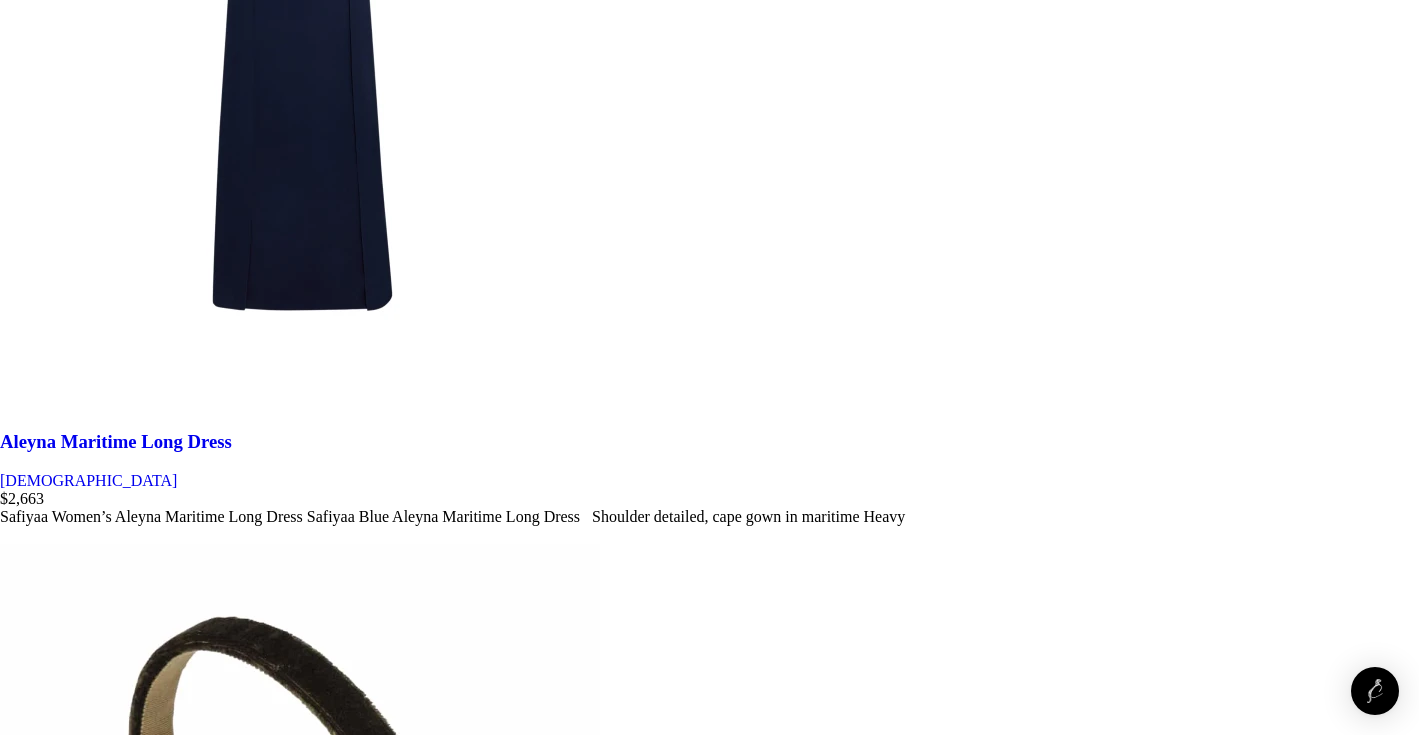 click 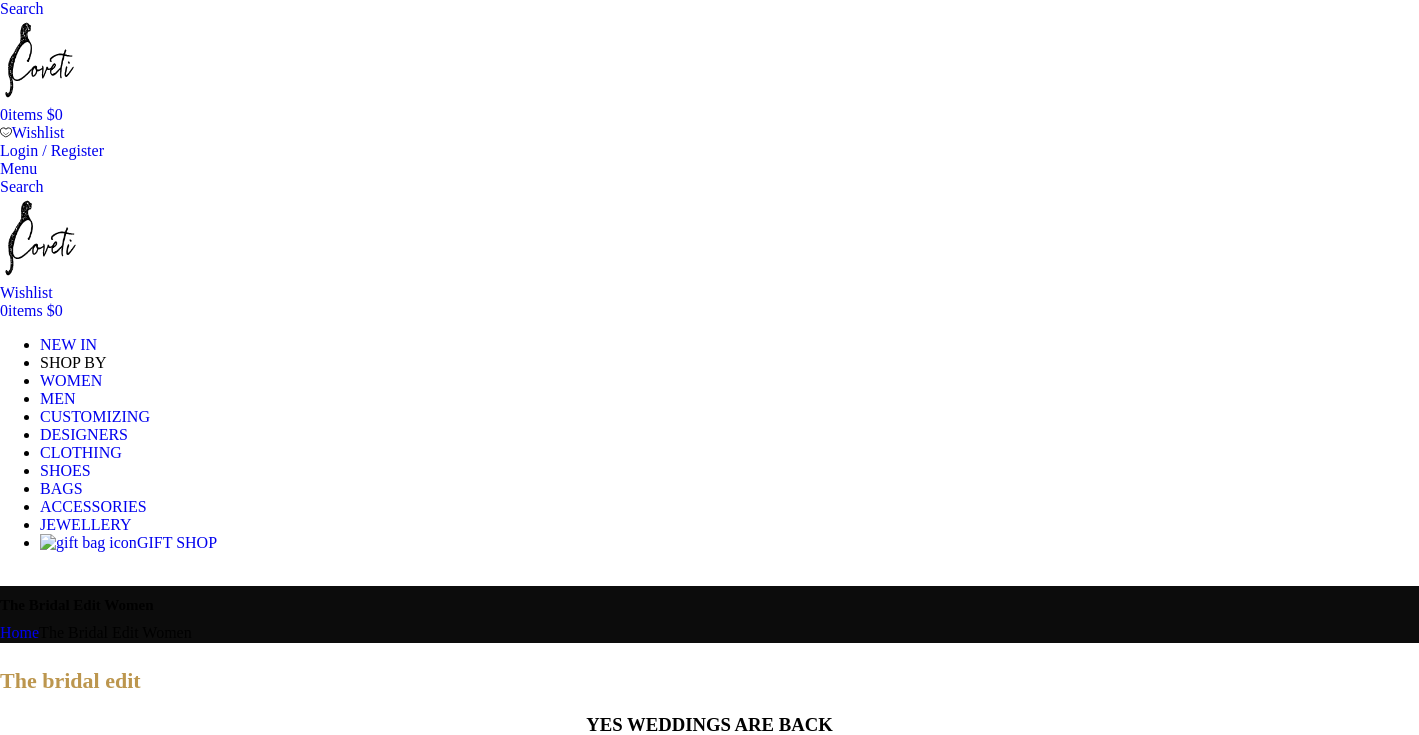 scroll, scrollTop: 0, scrollLeft: 0, axis: both 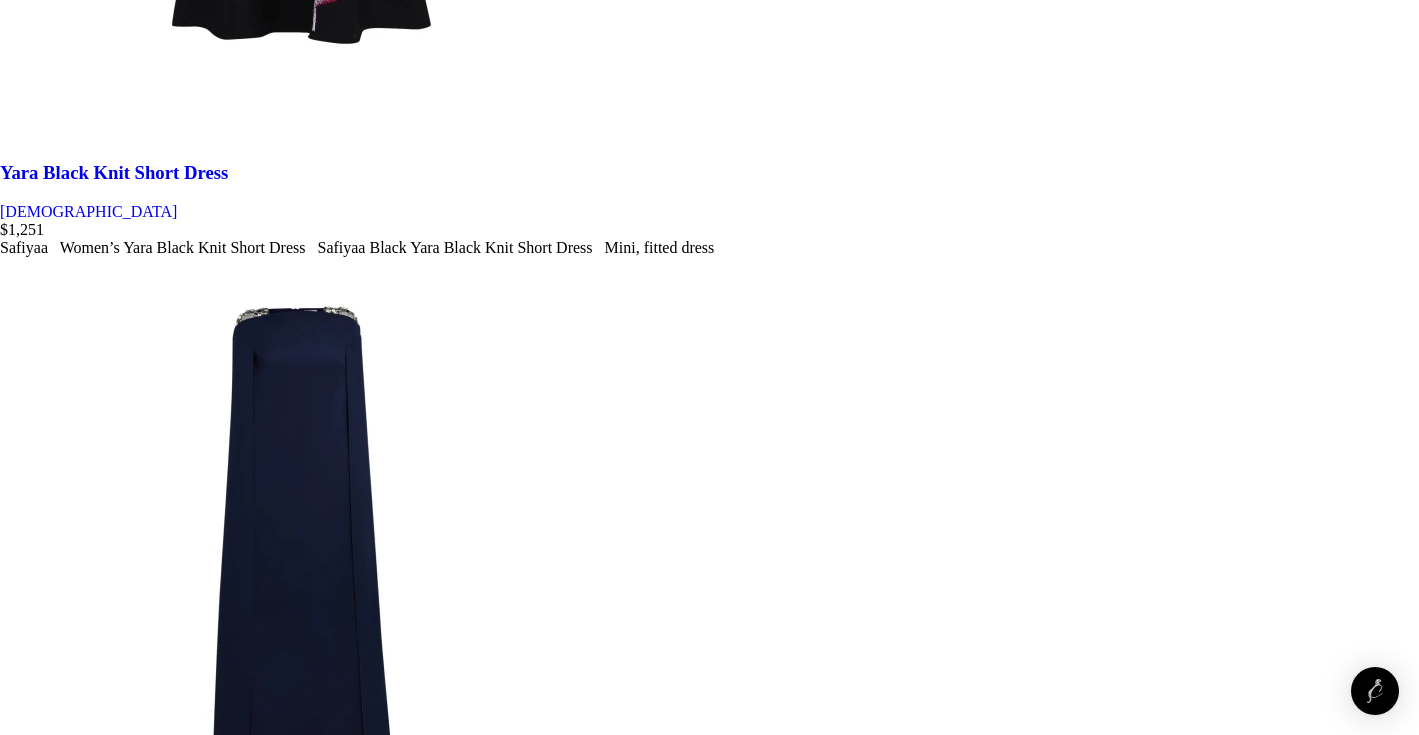 click on "All bags" at bounding box center (-219, -6338) 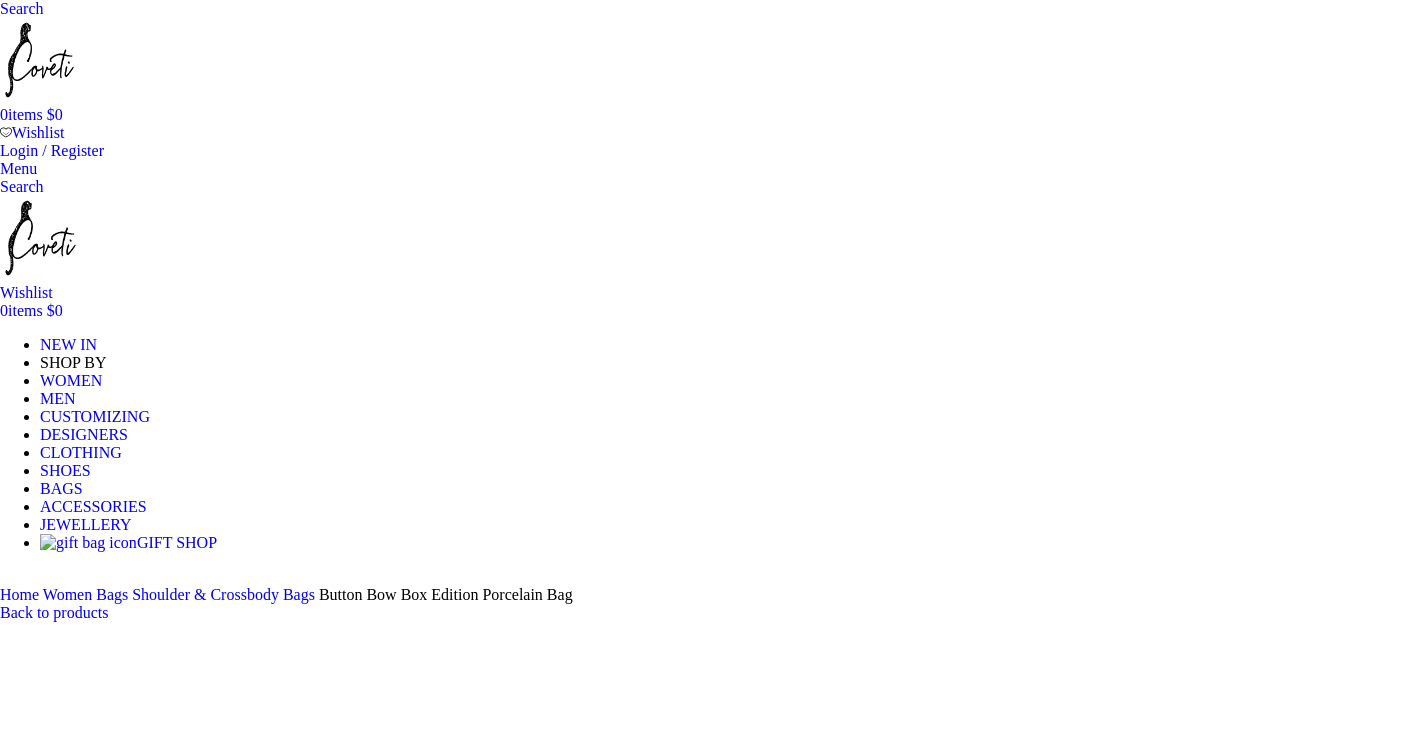 scroll, scrollTop: 0, scrollLeft: 0, axis: both 